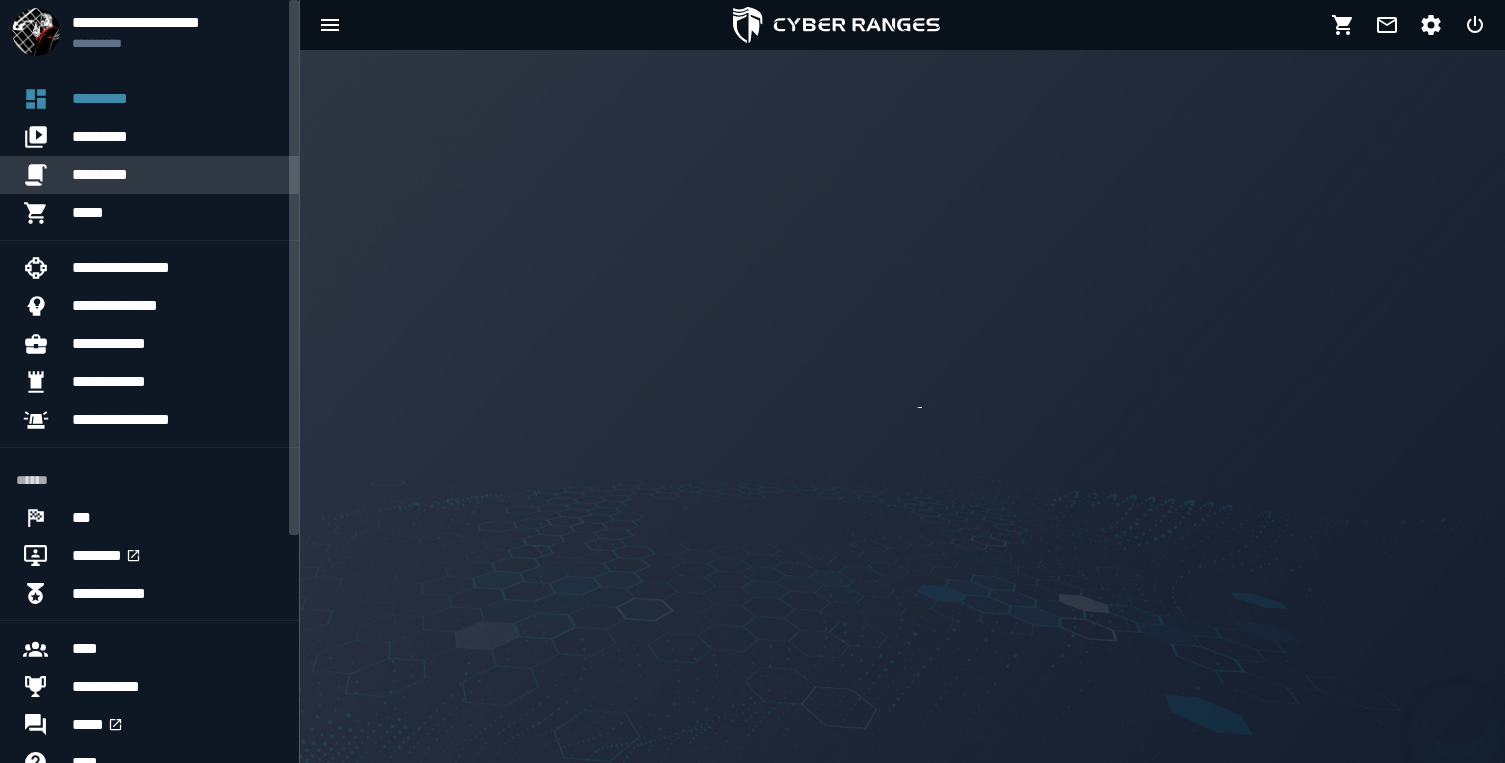 scroll, scrollTop: 0, scrollLeft: 0, axis: both 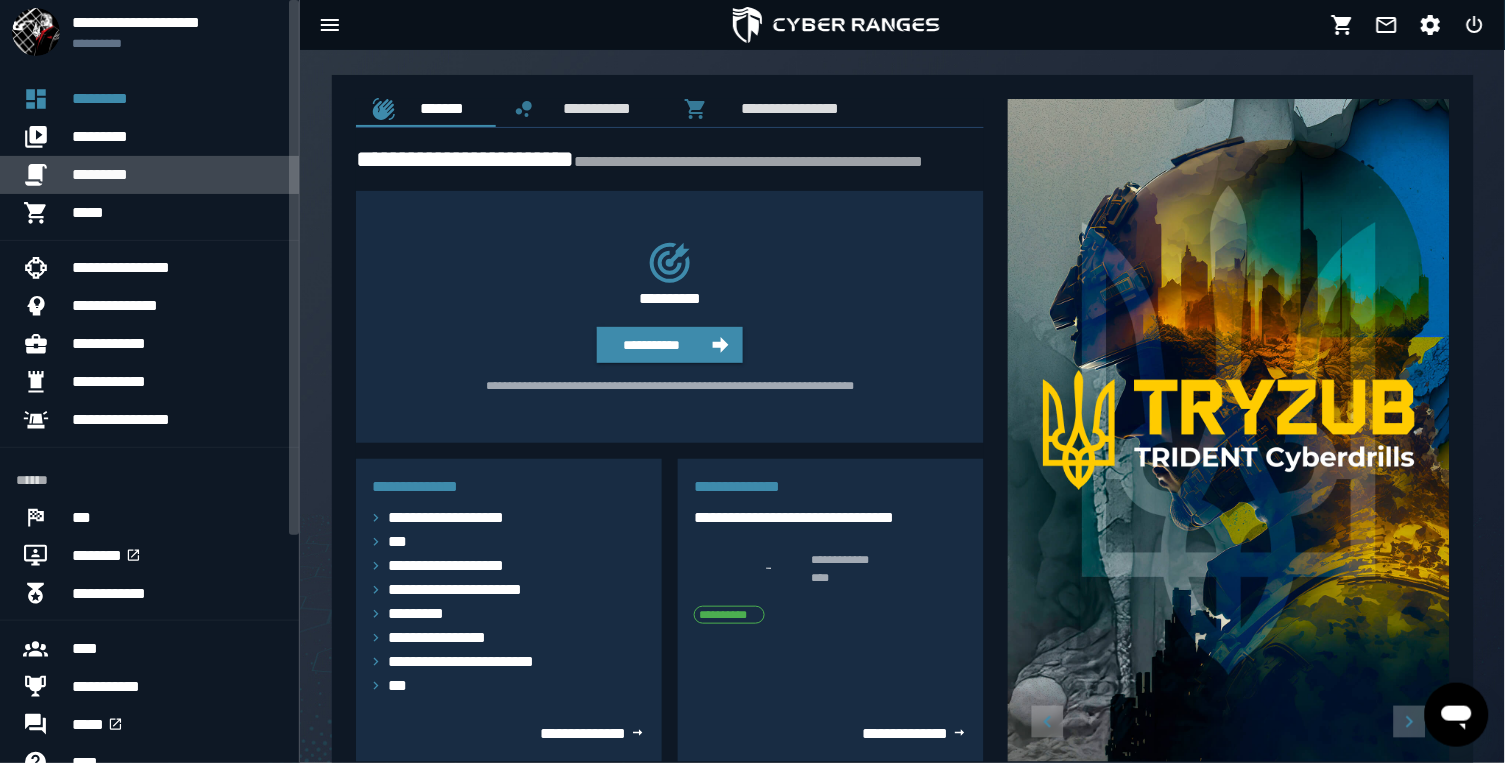 click on "*********" at bounding box center (177, 175) 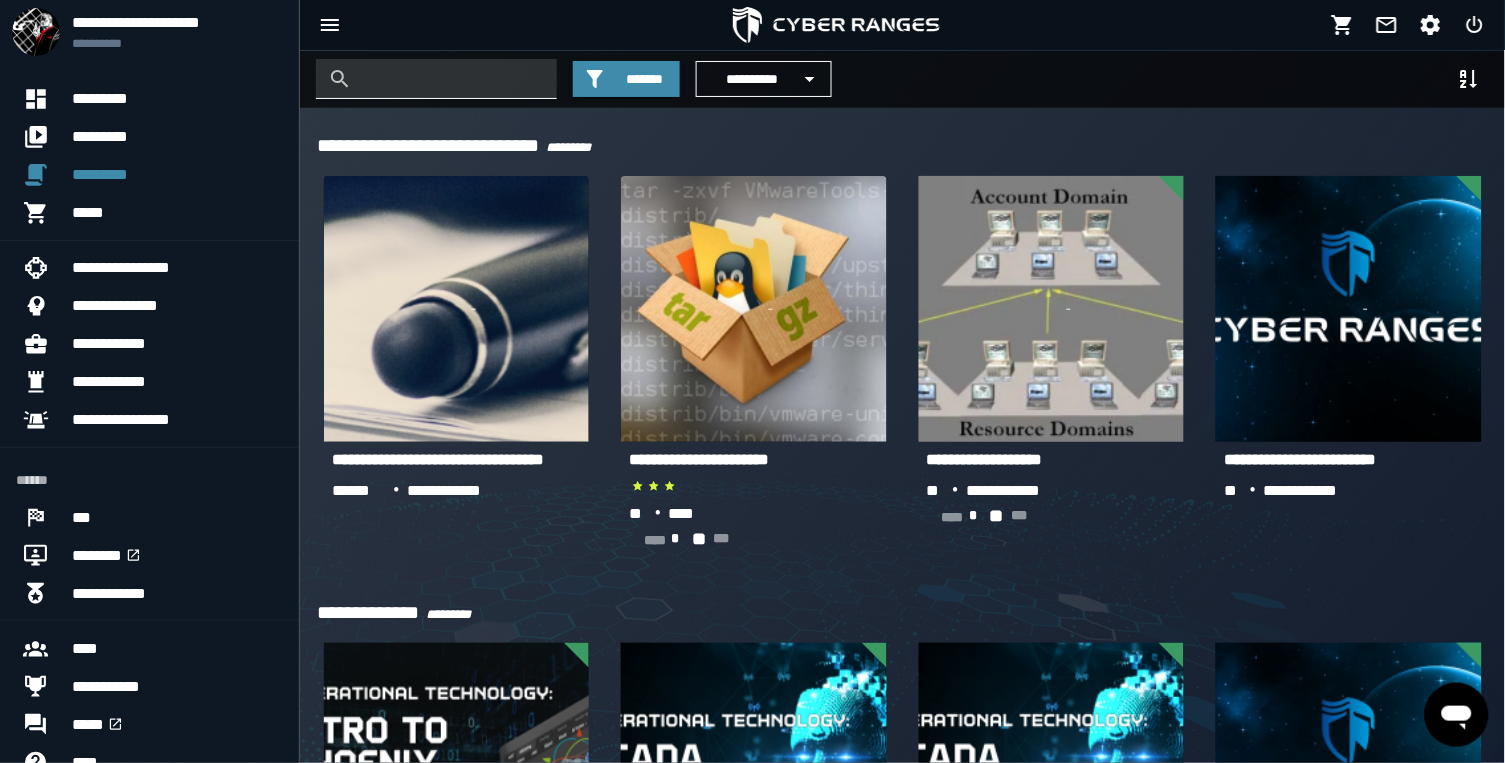 click at bounding box center (451, 79) 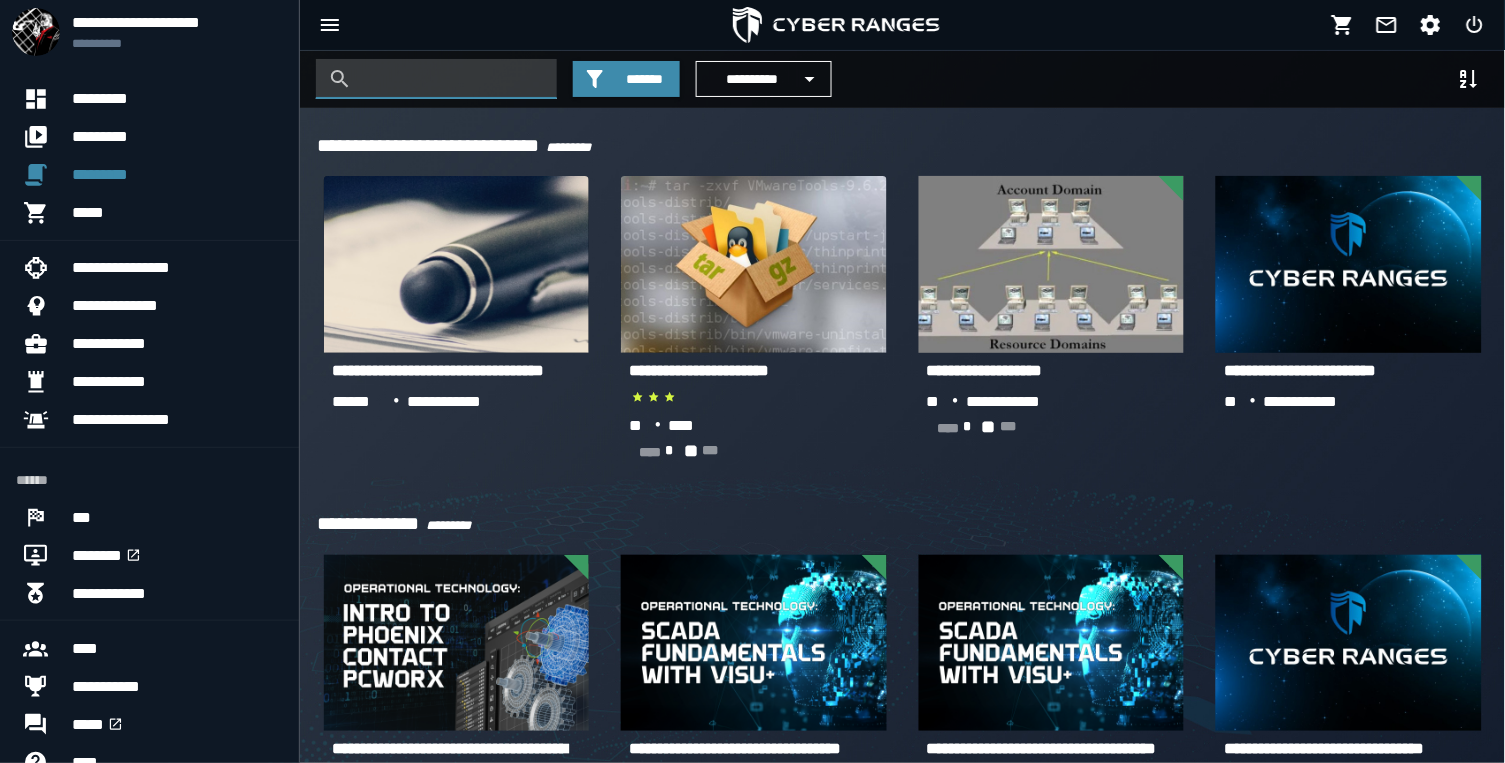 paste on "**********" 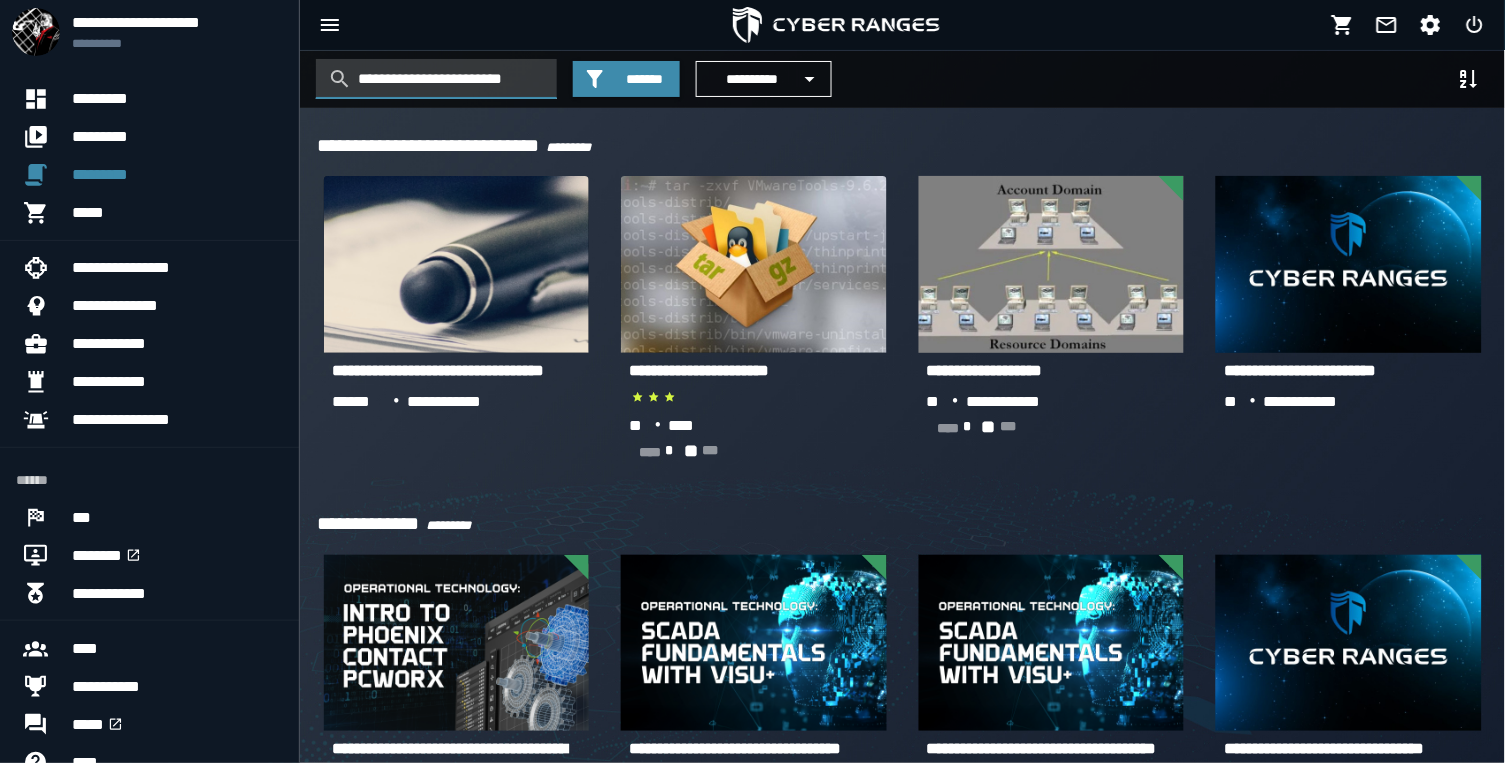 type on "**********" 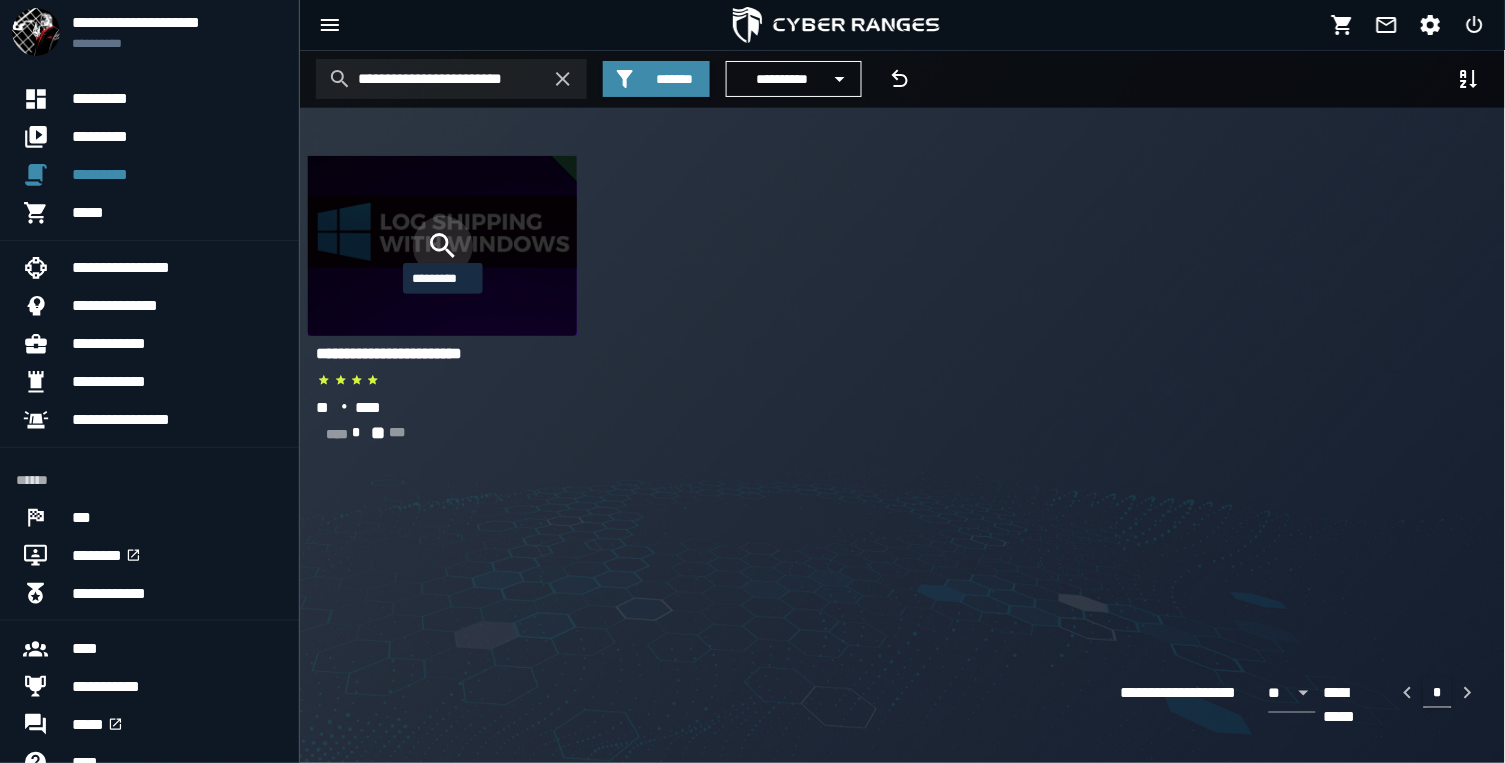 click 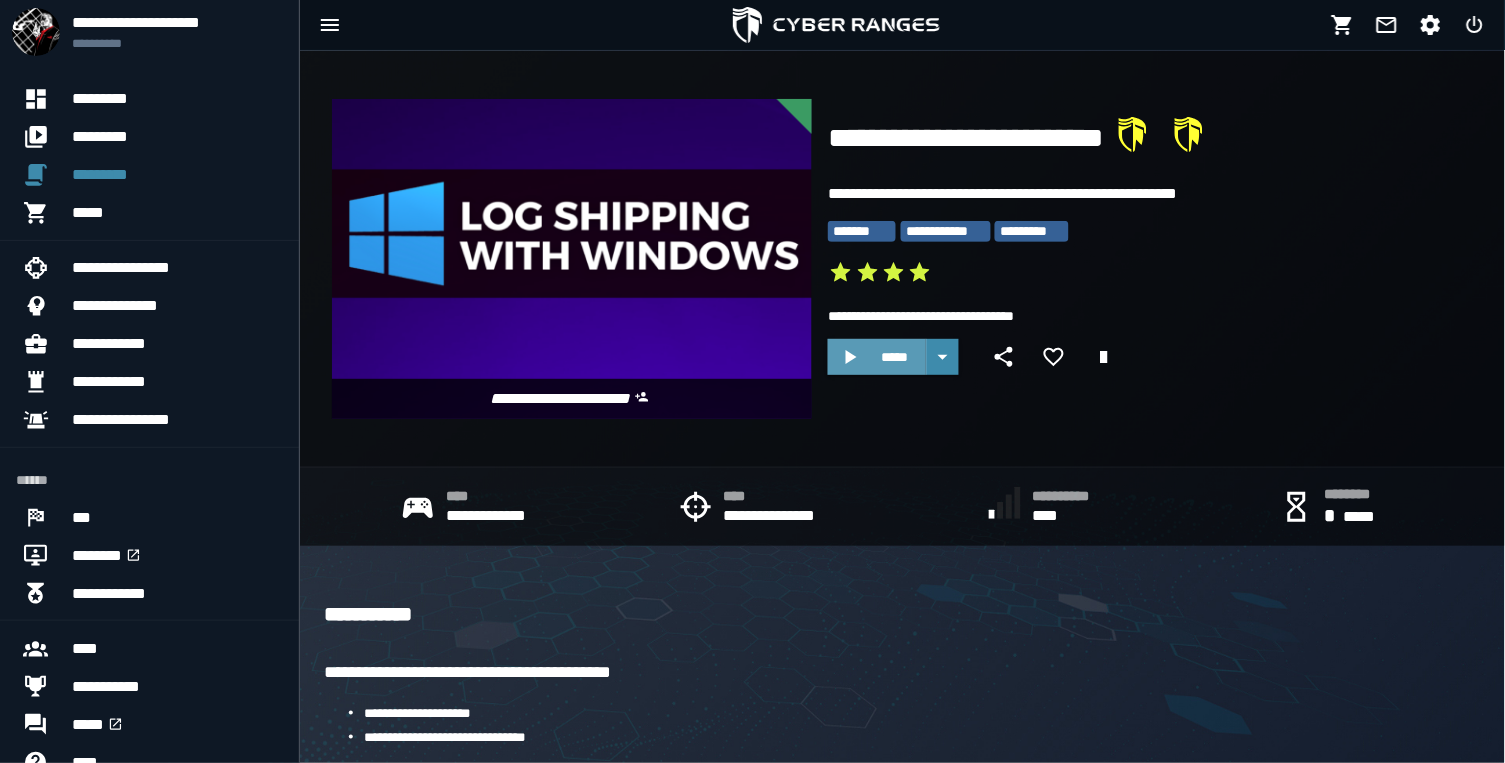 click on "*****" at bounding box center [895, 357] 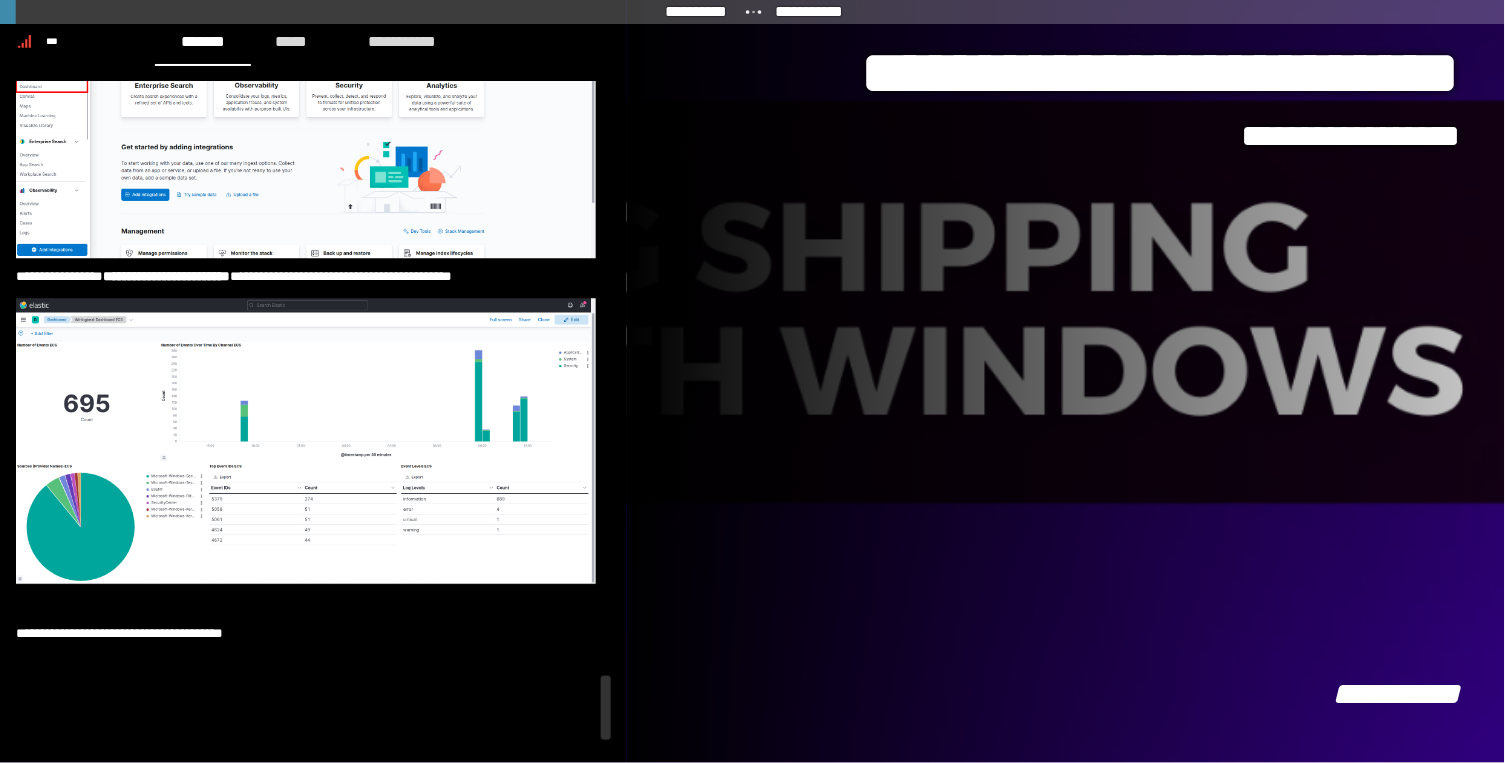 scroll, scrollTop: 6228, scrollLeft: 0, axis: vertical 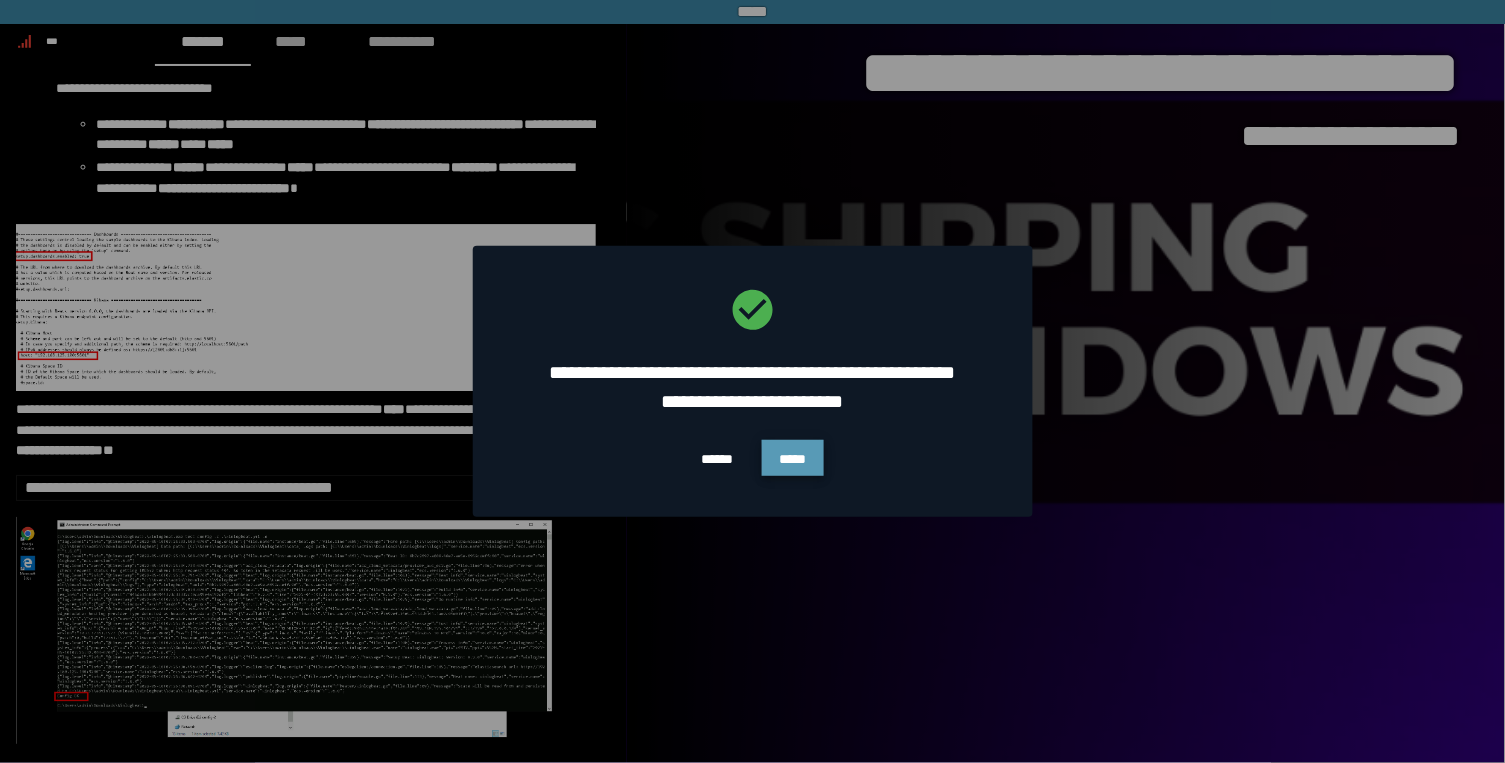 click on "*****" at bounding box center [793, 459] 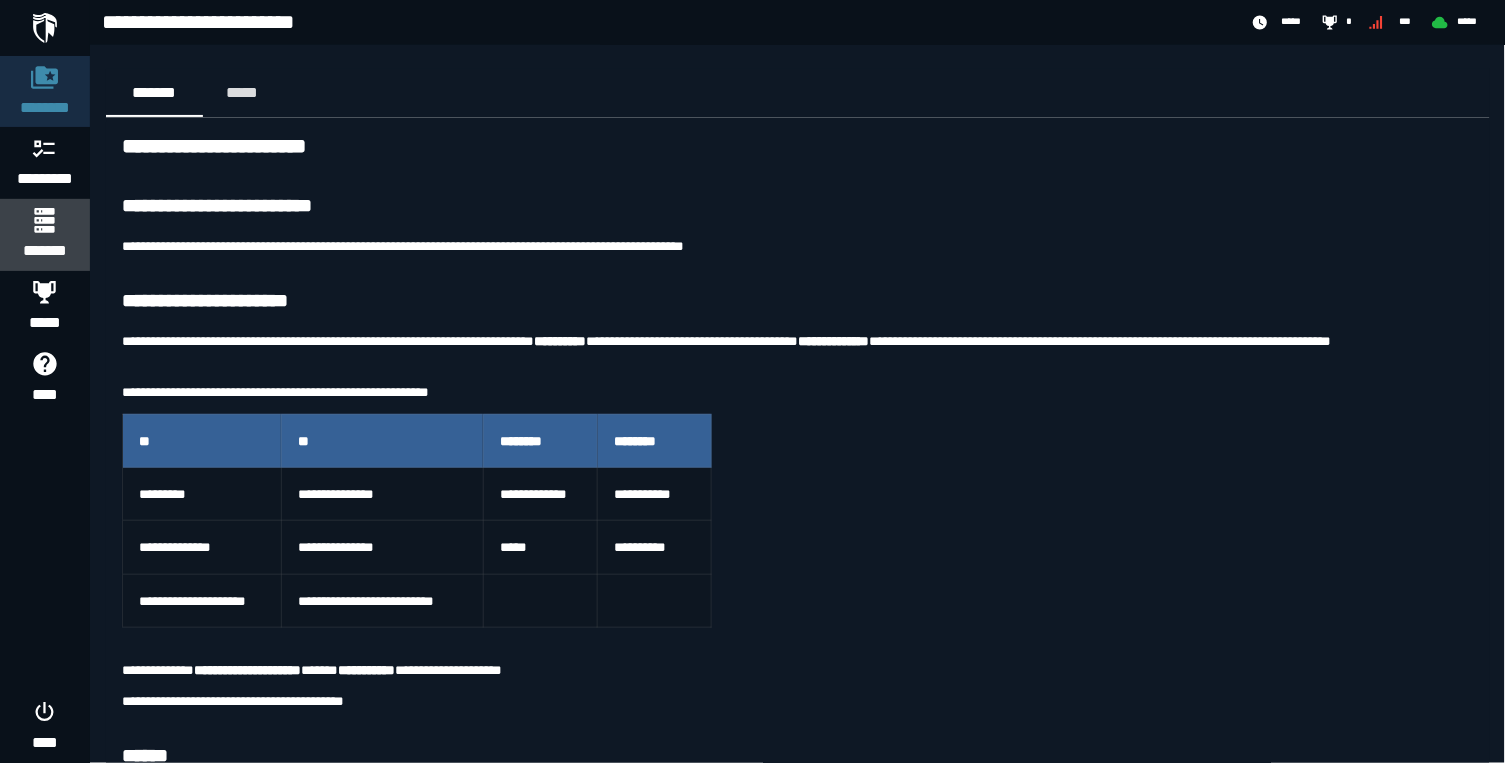 click on "*******" at bounding box center [44, 251] 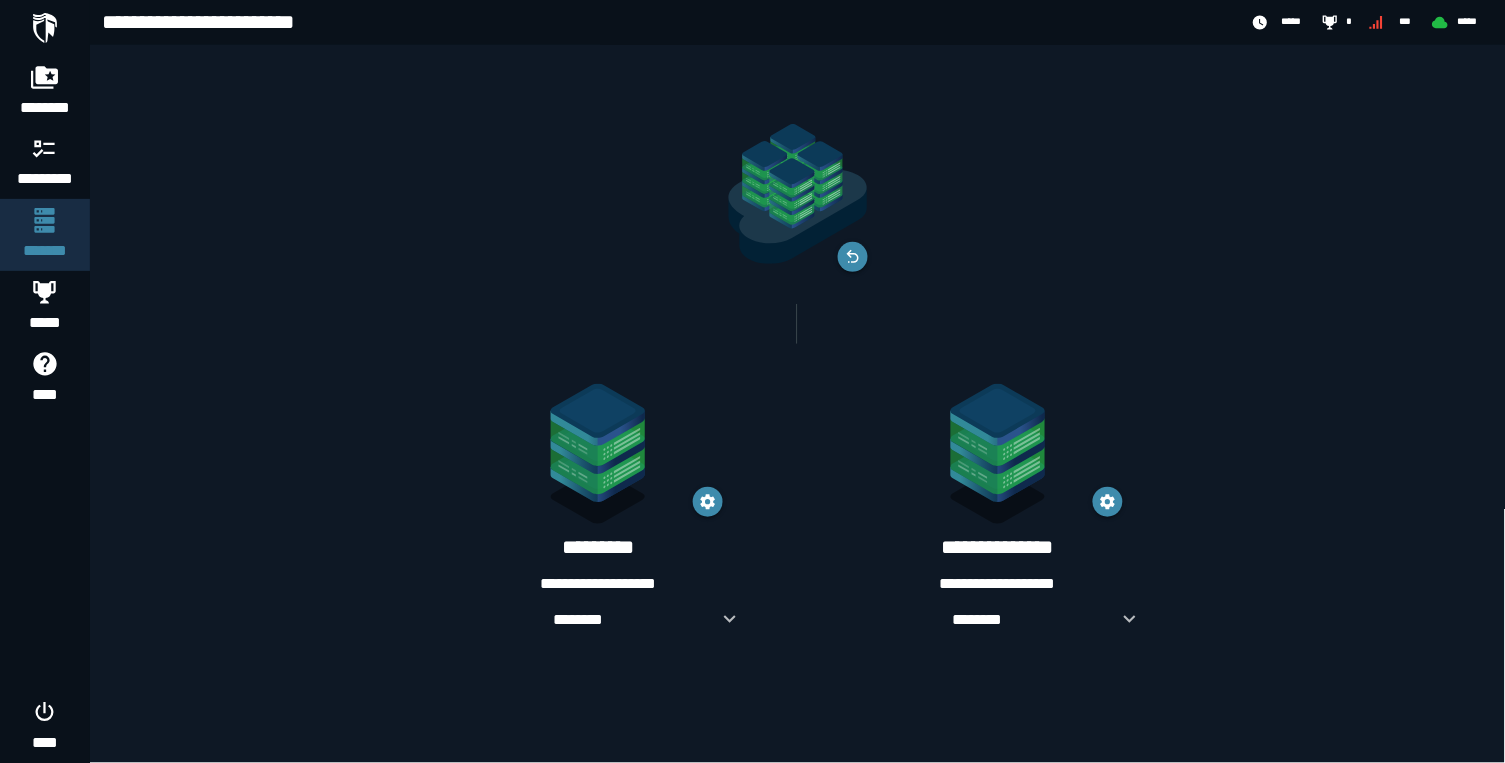scroll, scrollTop: 0, scrollLeft: 0, axis: both 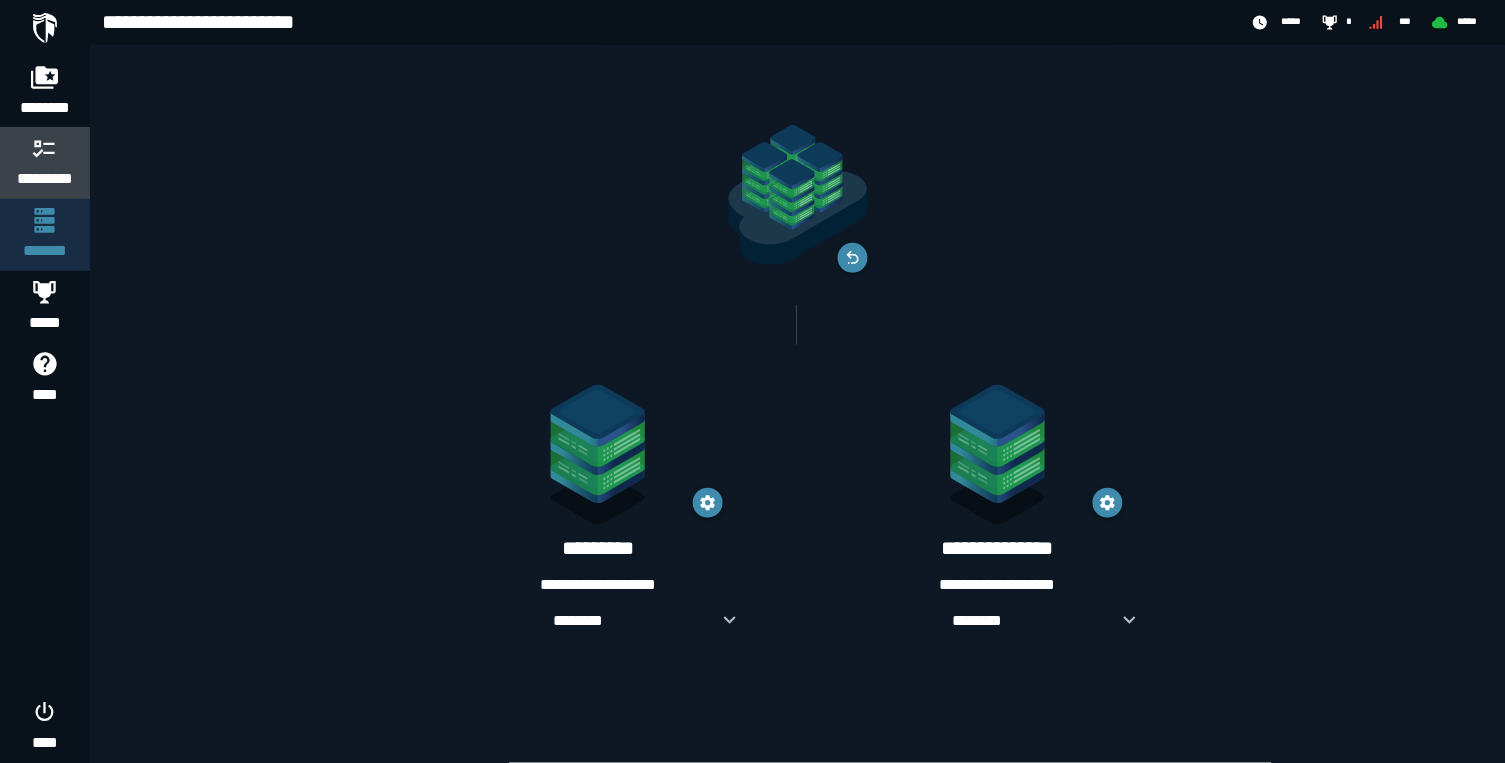click on "*********" at bounding box center [45, 179] 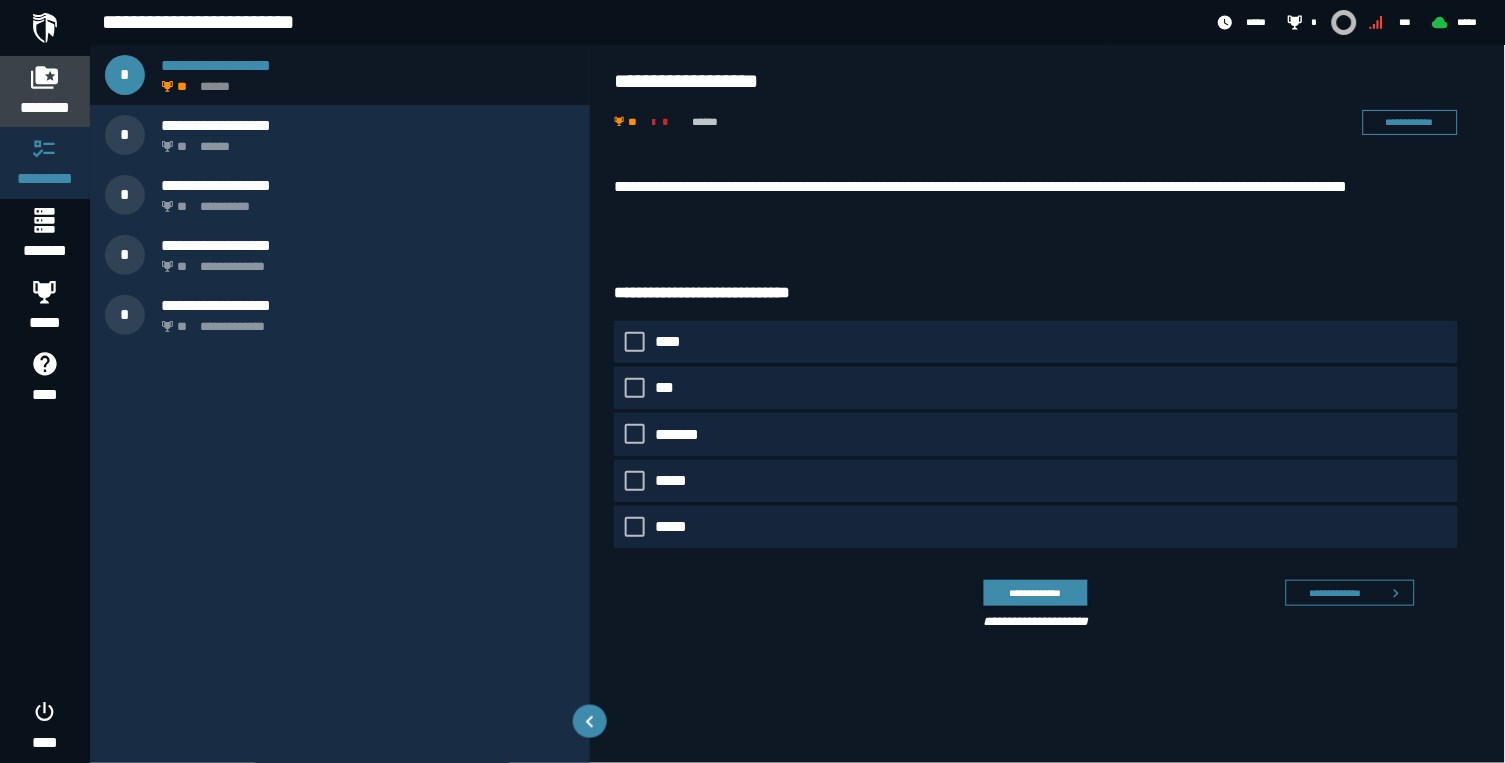 click on "********" at bounding box center (45, 108) 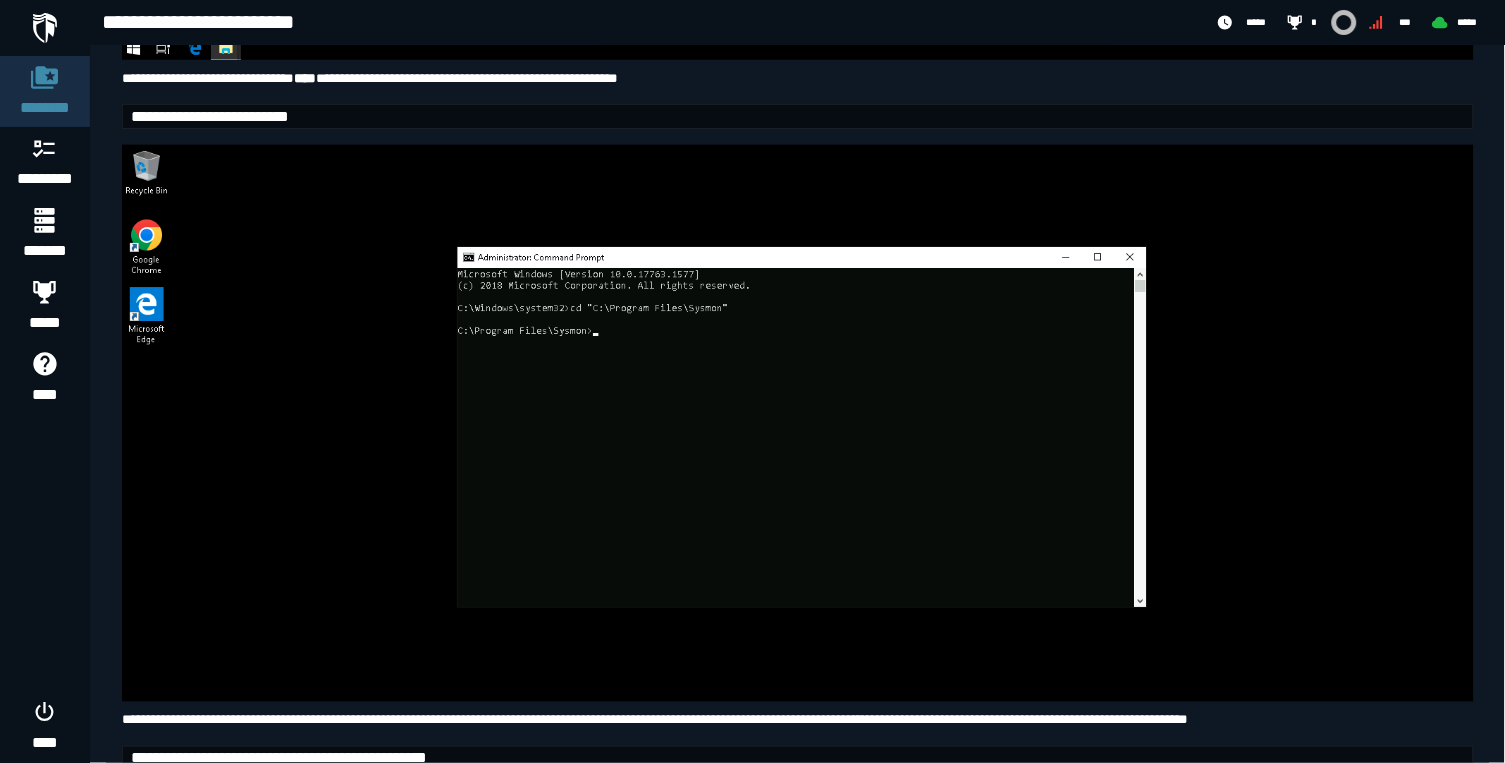 scroll, scrollTop: 2115, scrollLeft: 0, axis: vertical 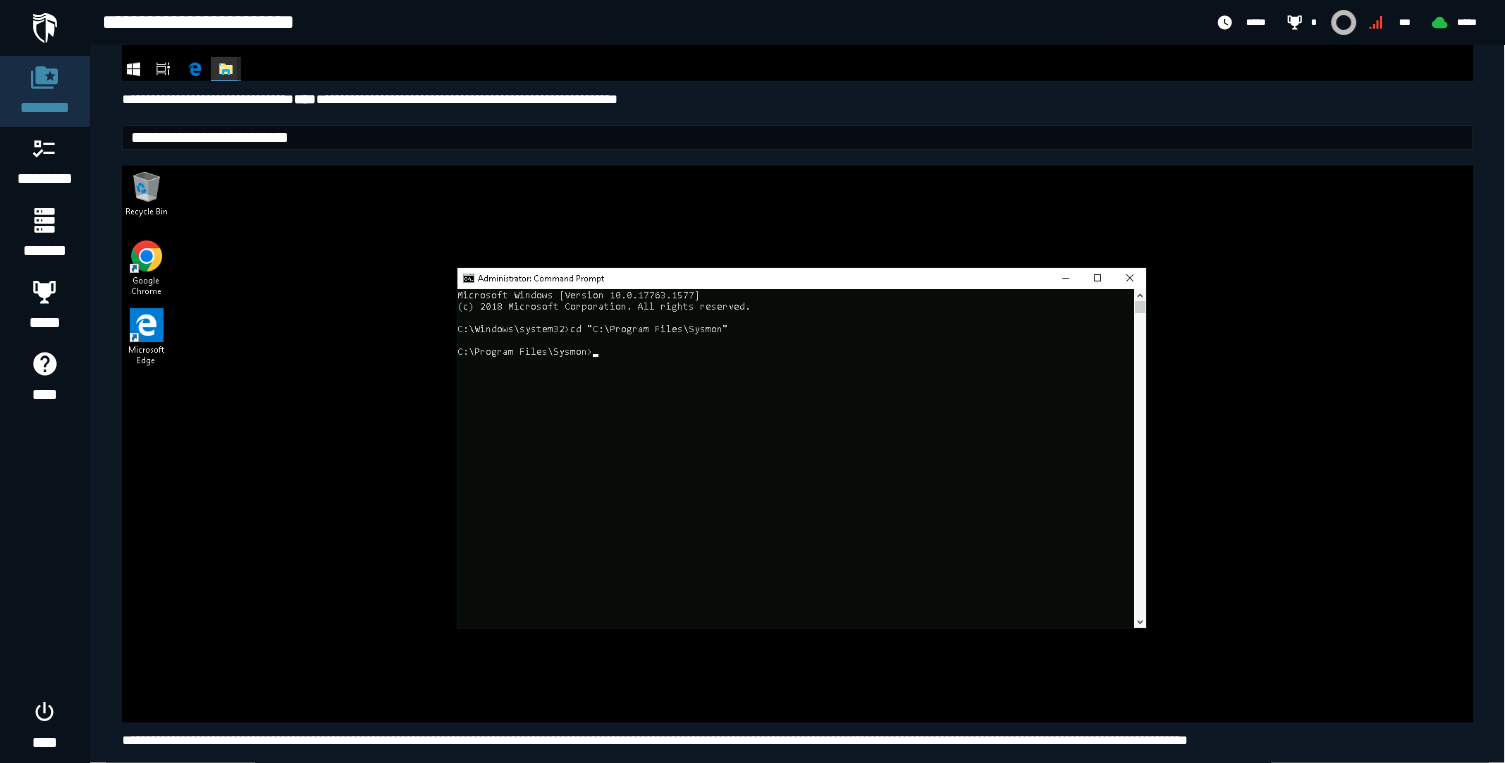 click at bounding box center (45, 28) 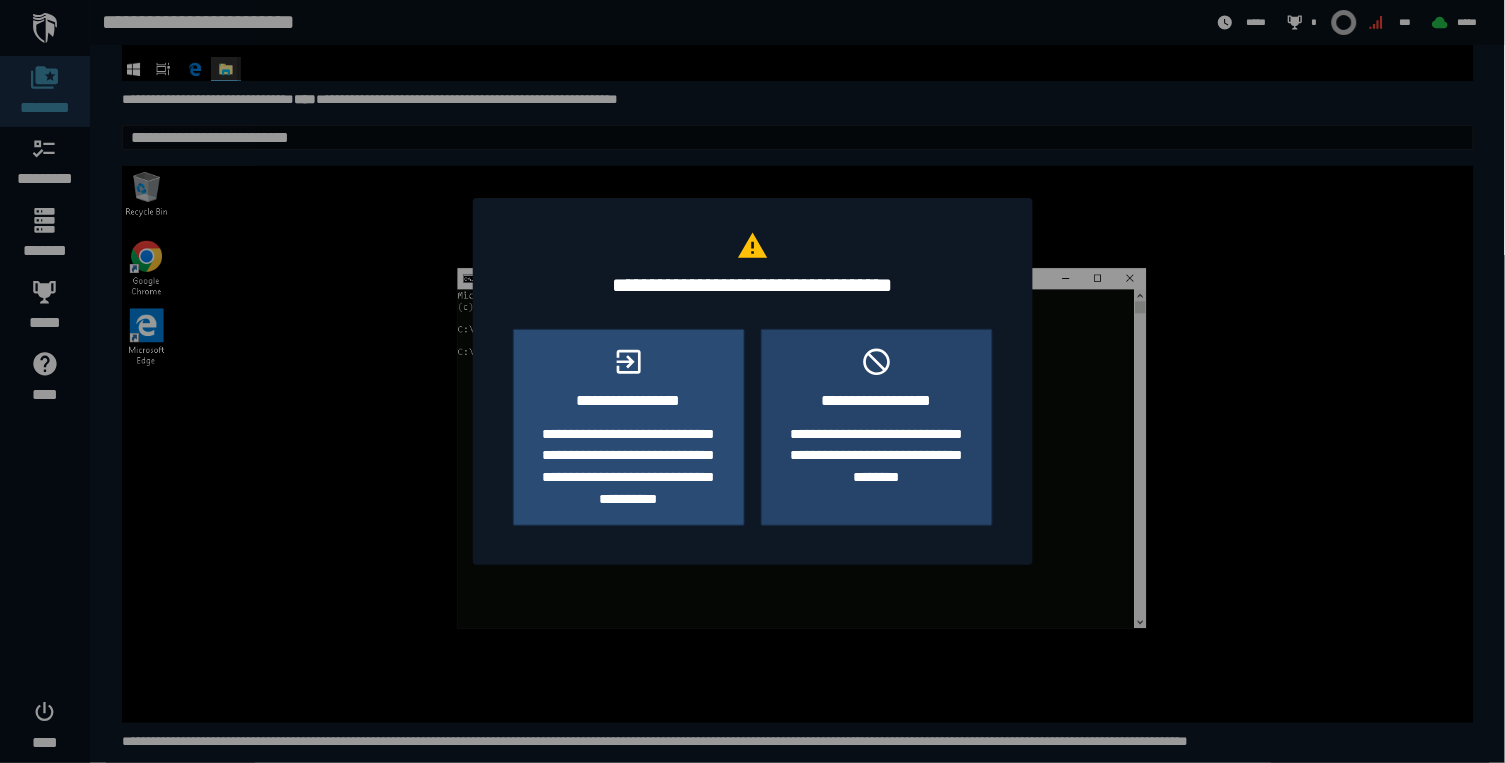 click on "**********" 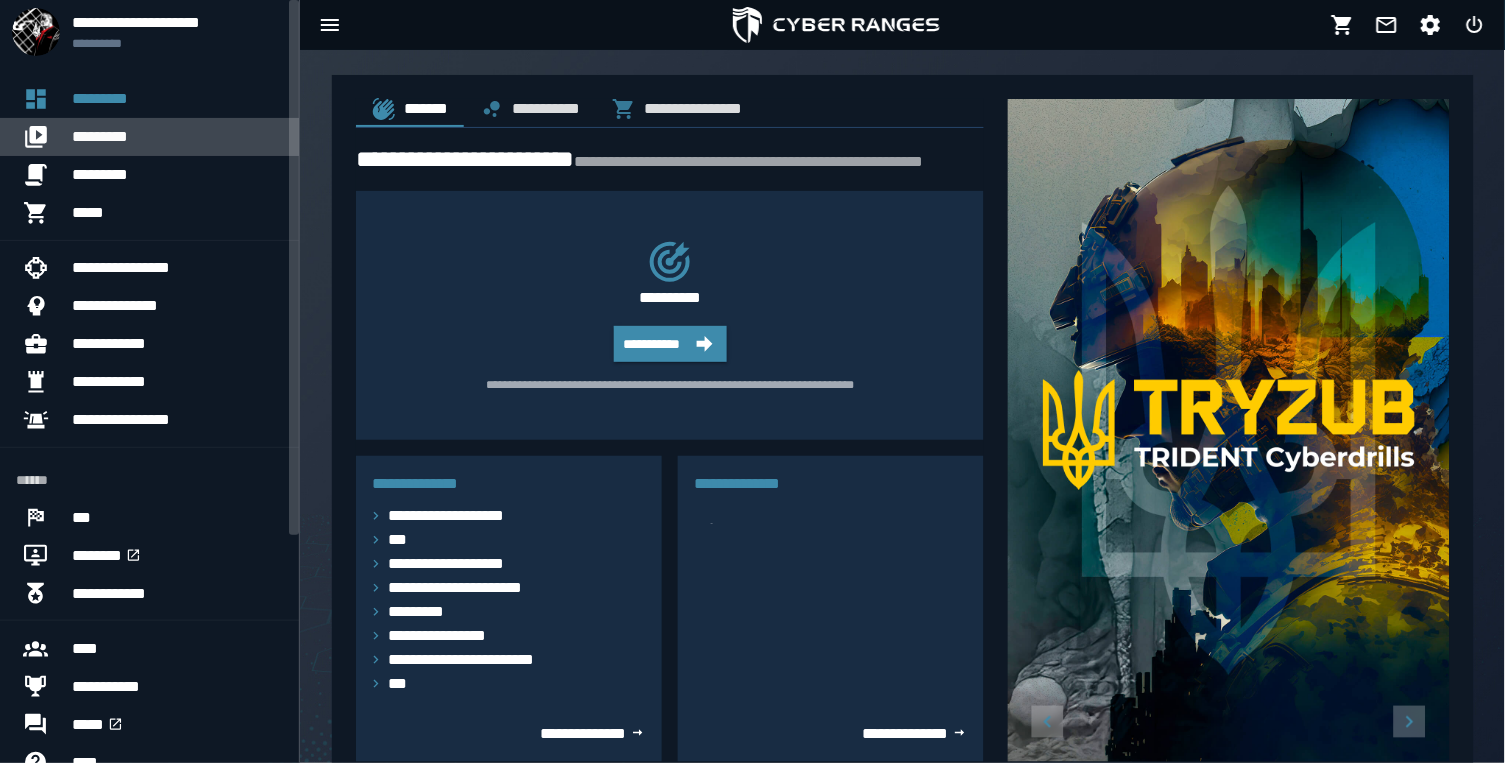 click on "*********" at bounding box center [177, 137] 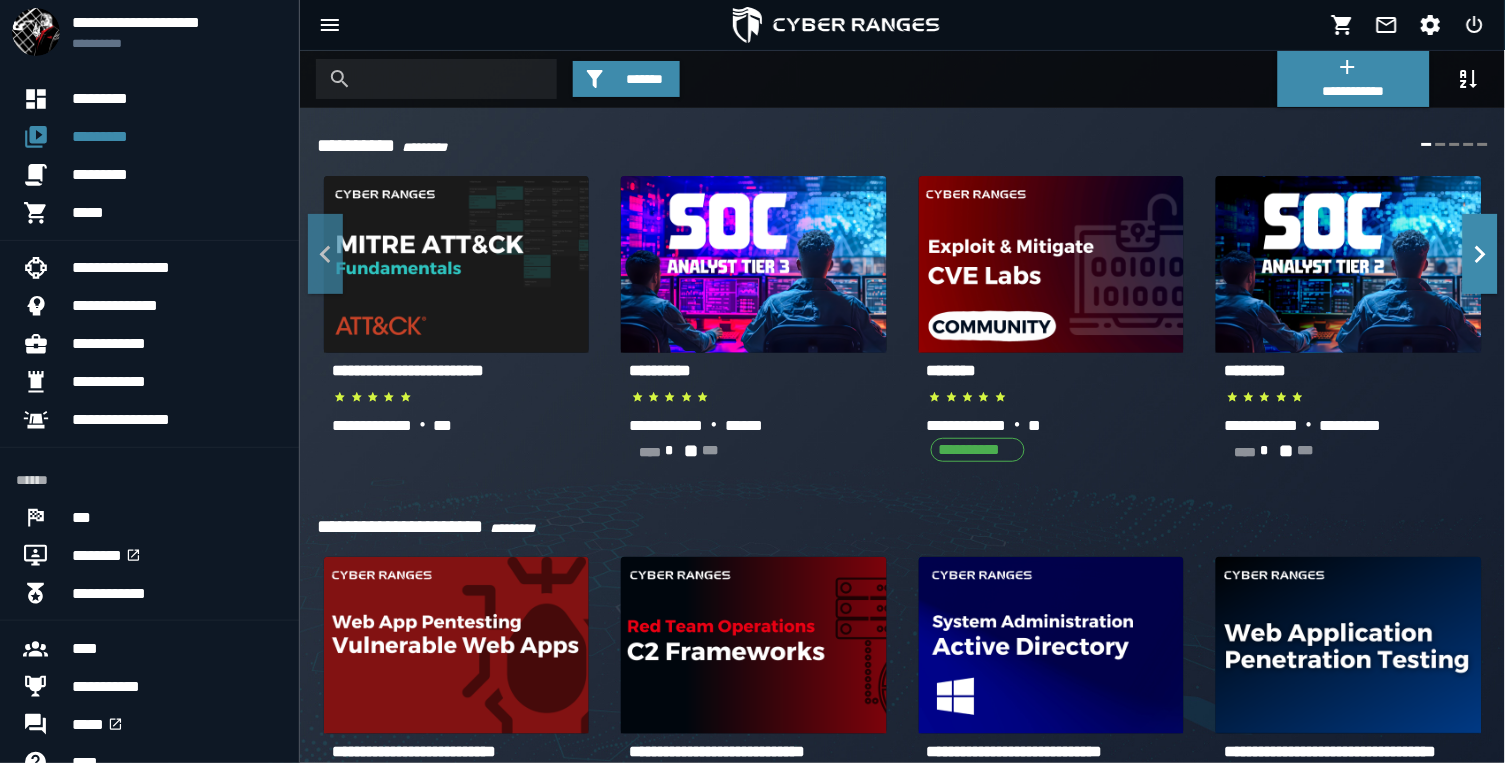 scroll, scrollTop: 0, scrollLeft: 0, axis: both 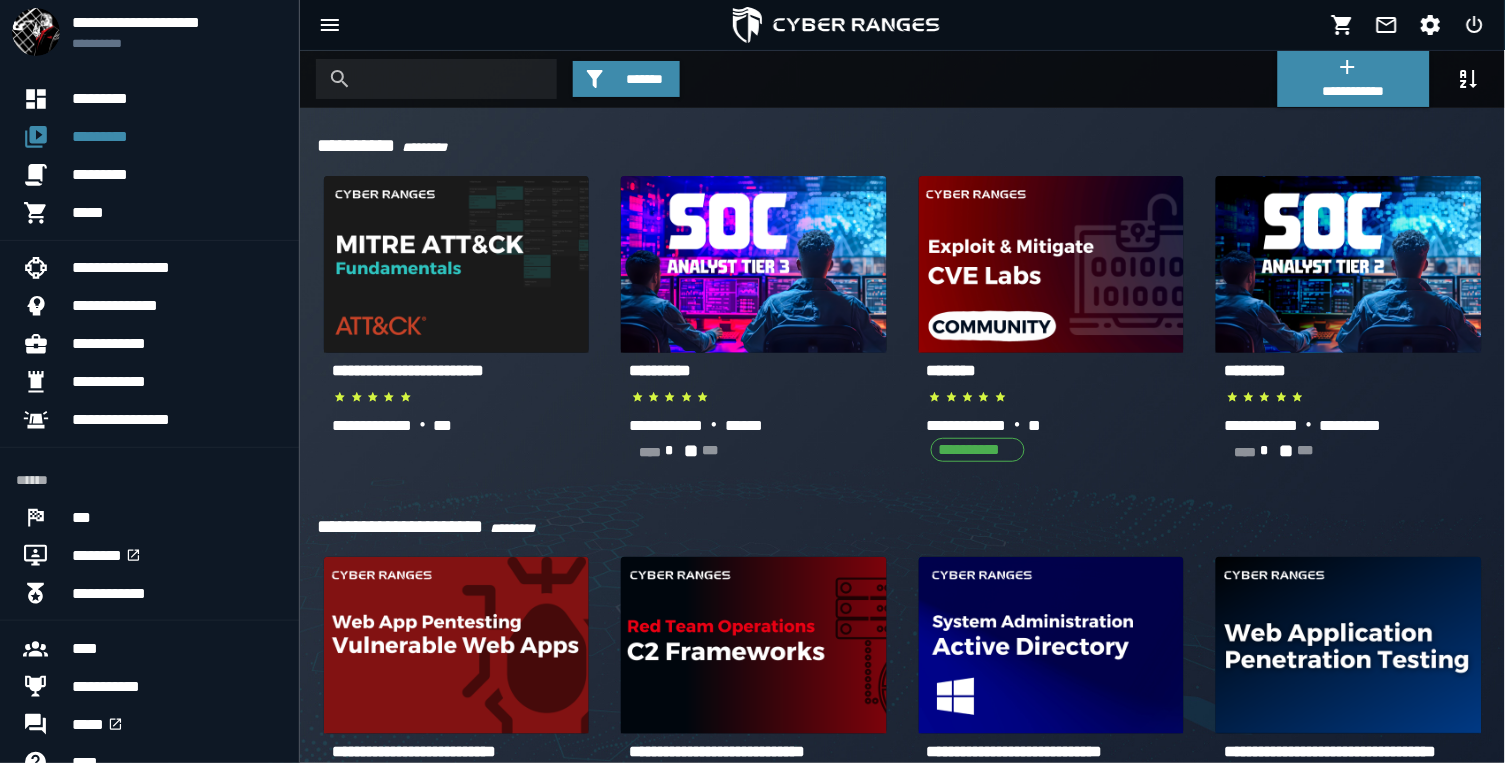click on "**********" 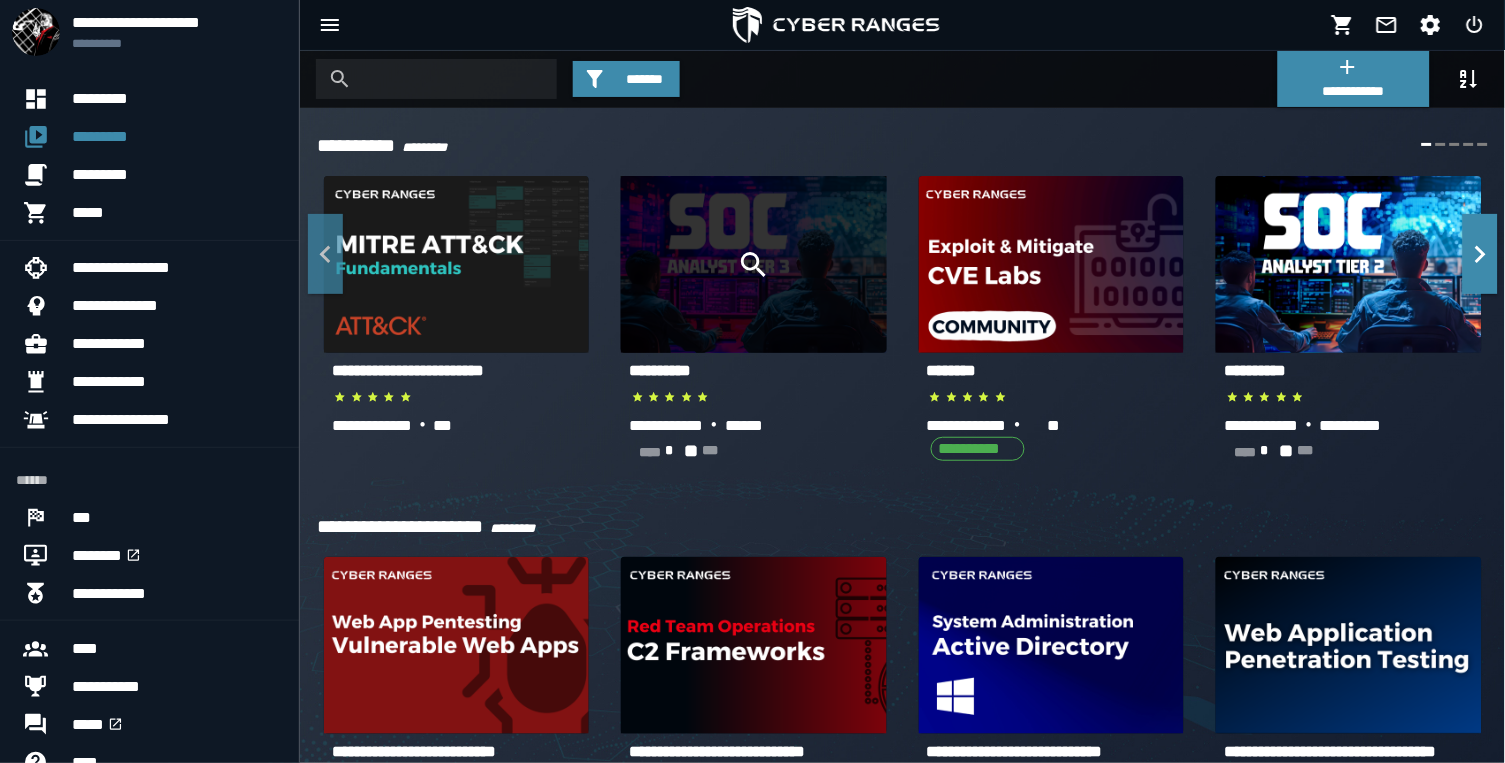 scroll, scrollTop: 0, scrollLeft: 0, axis: both 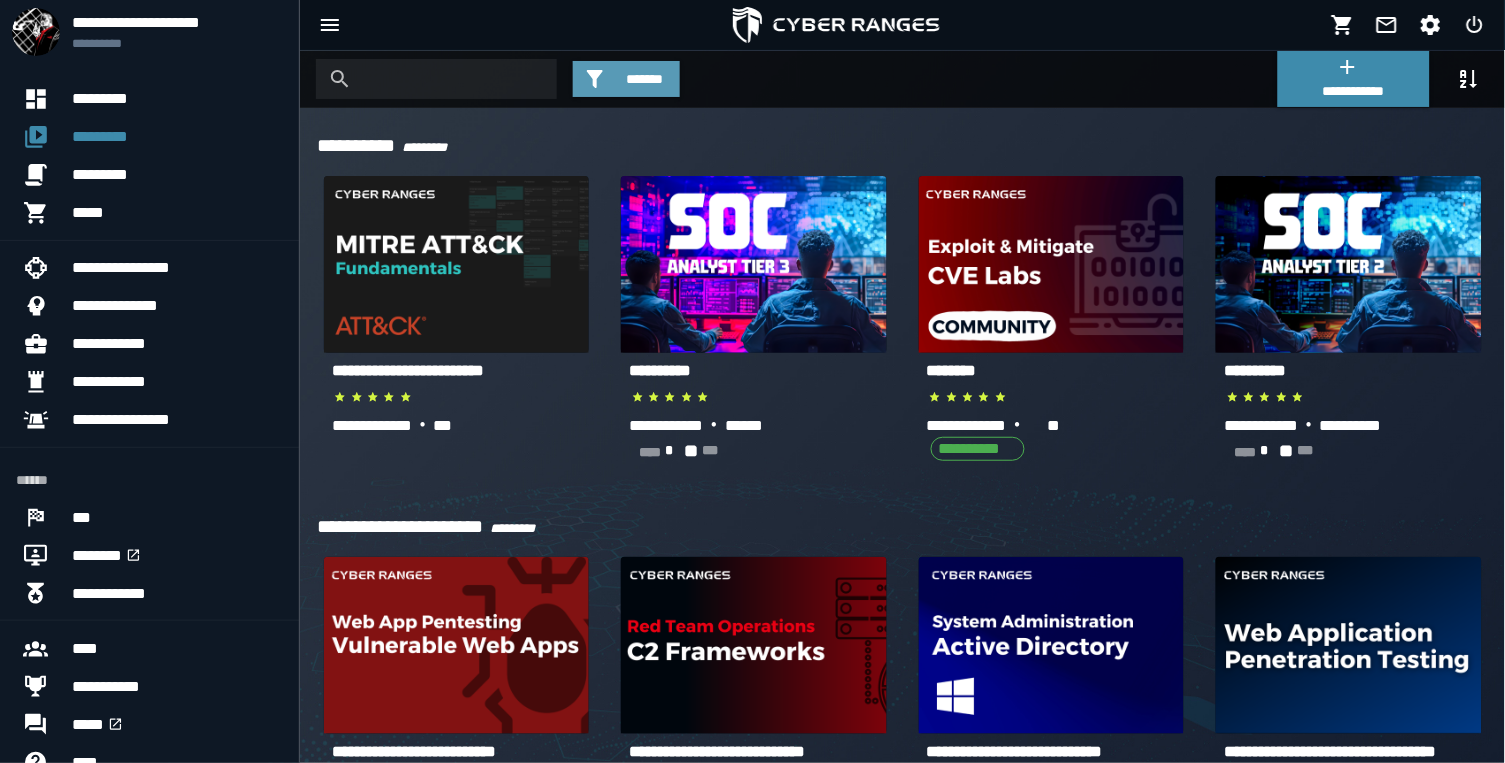 click on "*******" at bounding box center (644, 79) 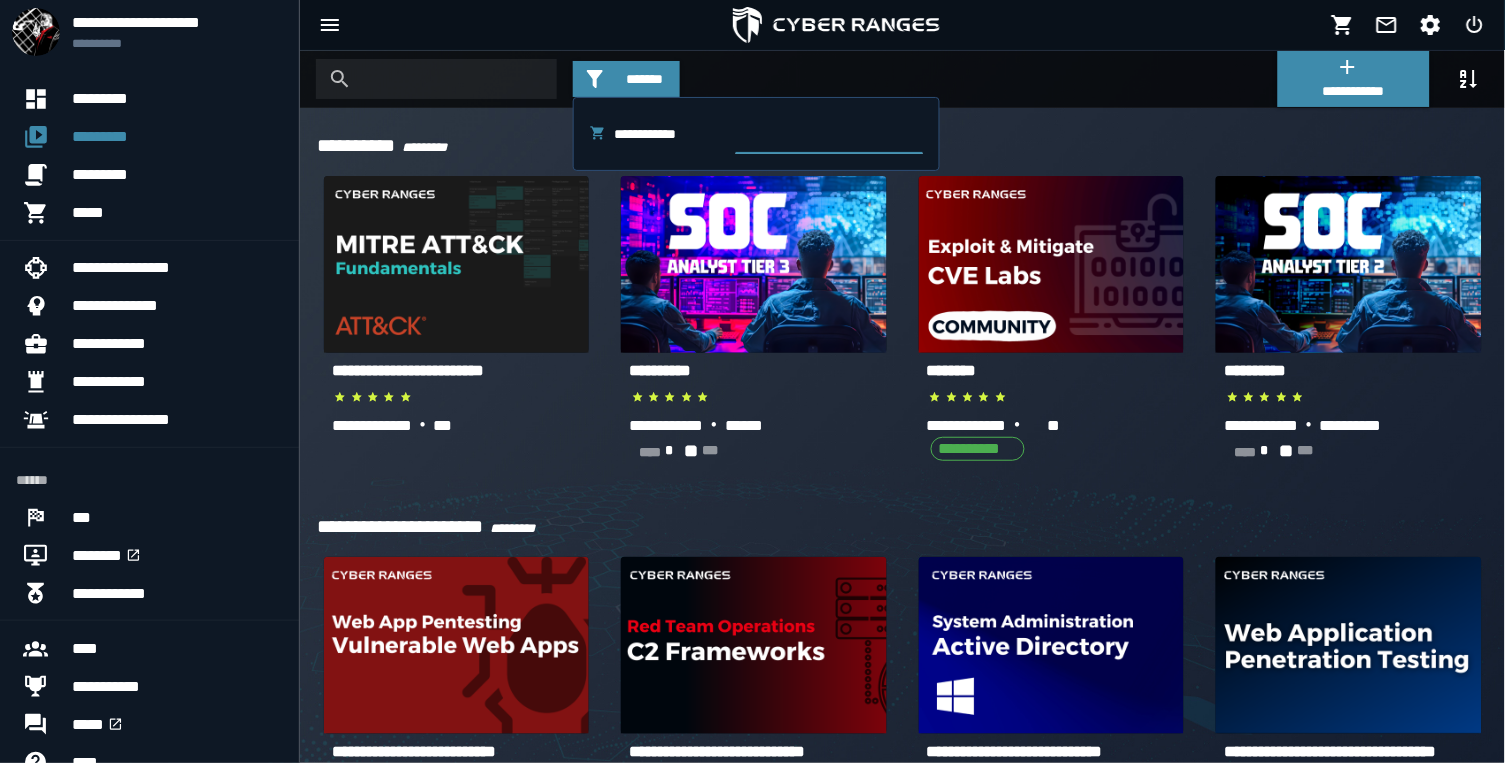 click at bounding box center [829, 134] 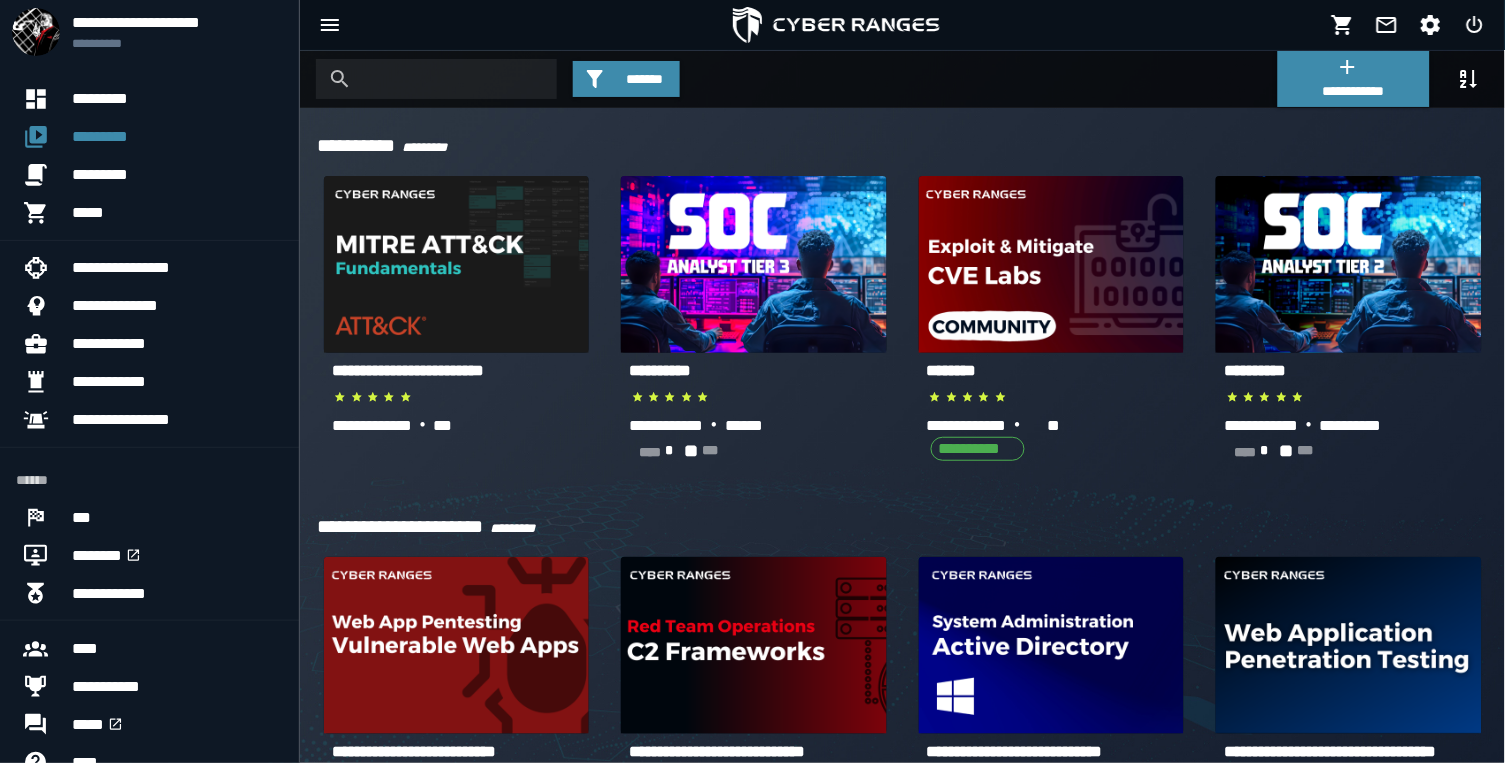 click on "*******" 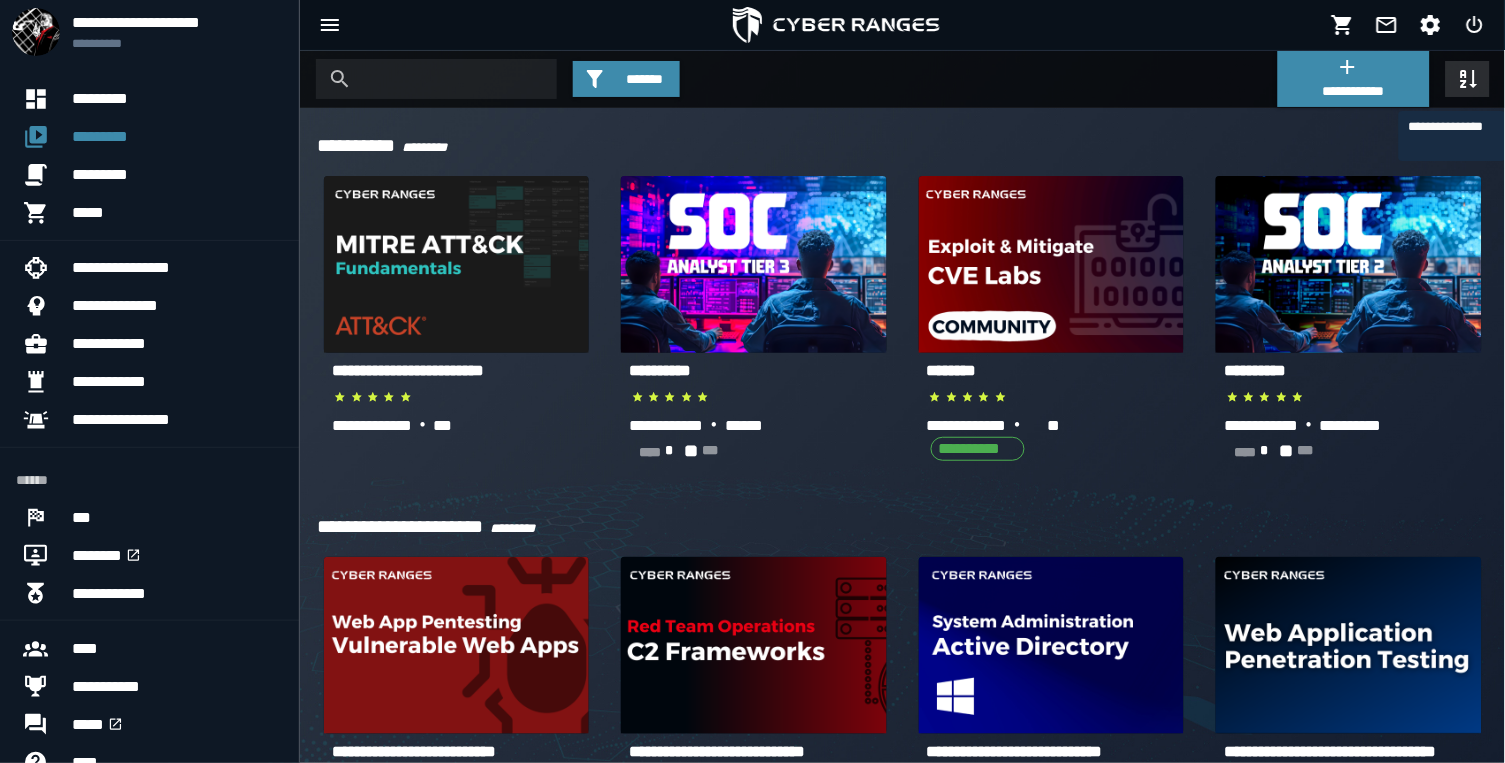 click 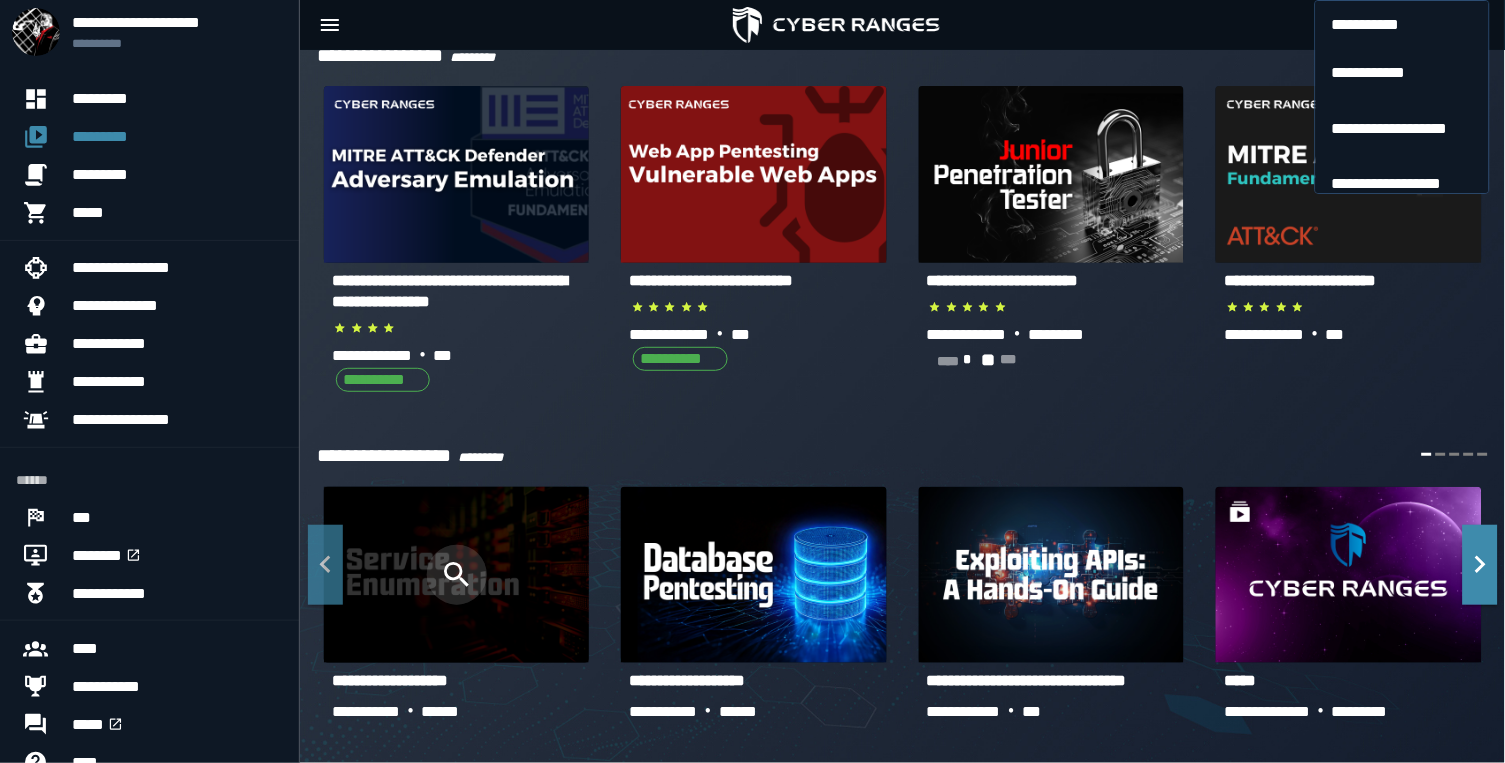 scroll, scrollTop: 1178, scrollLeft: 0, axis: vertical 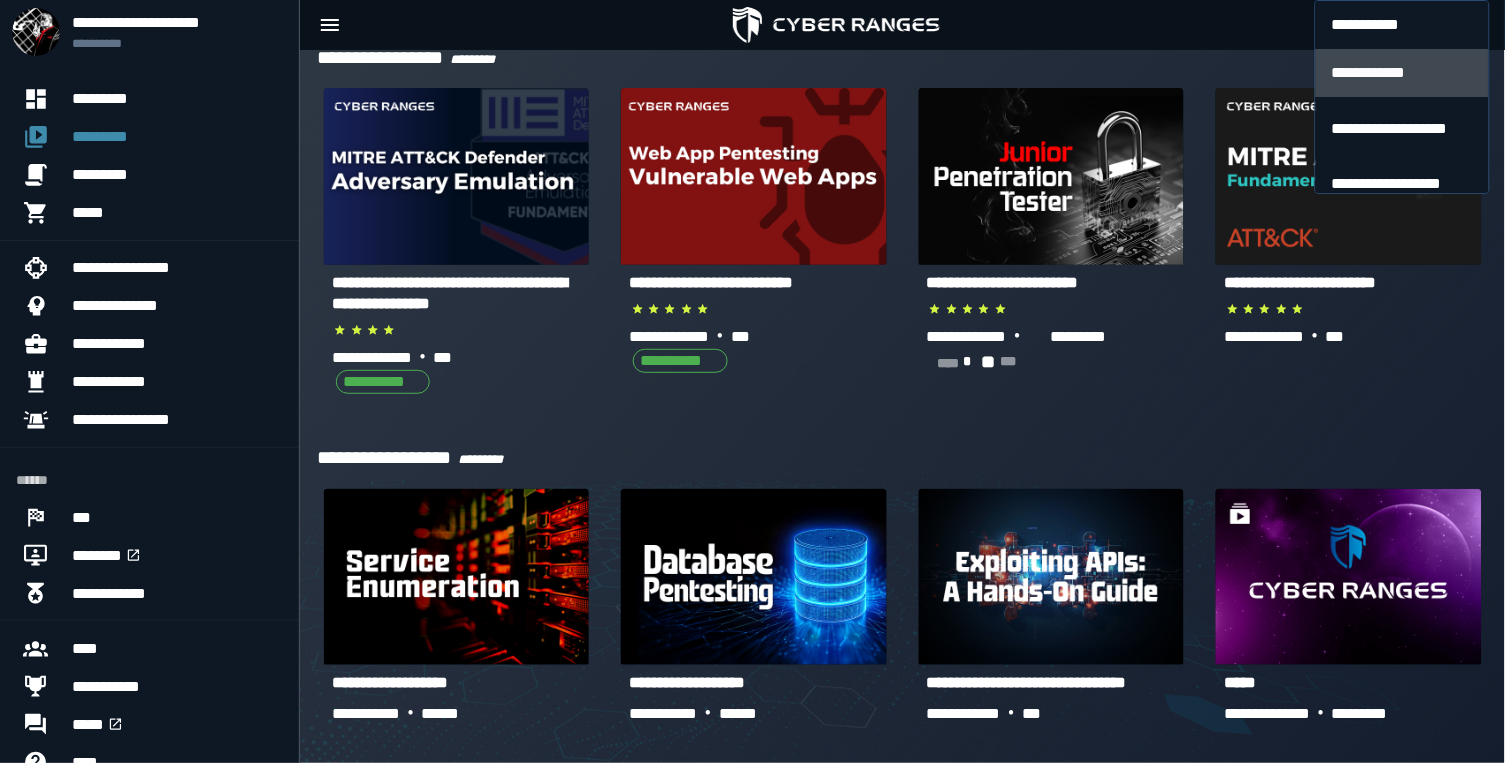 click on "**********" at bounding box center (1402, 73) 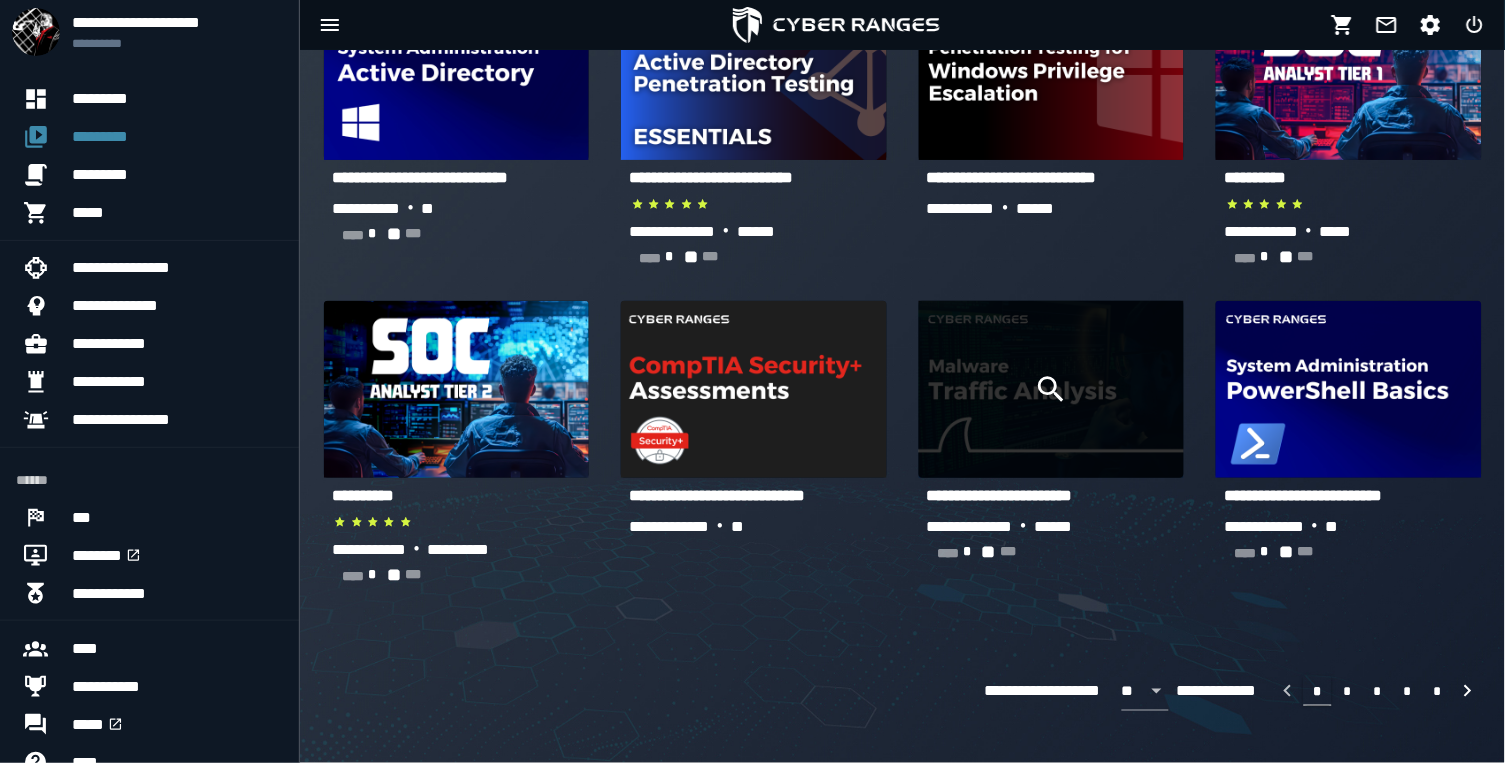 scroll, scrollTop: 1077, scrollLeft: 0, axis: vertical 